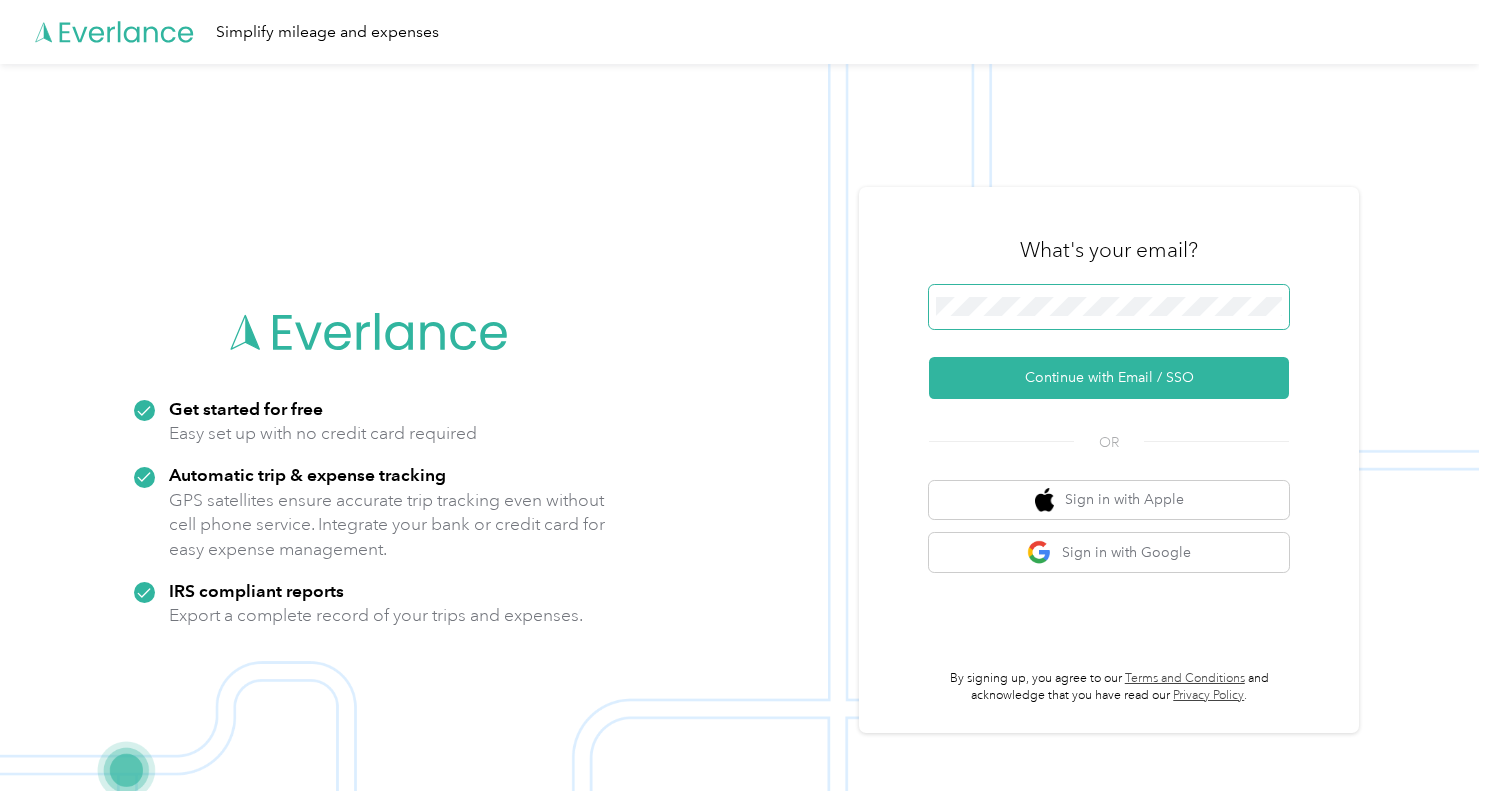 scroll, scrollTop: 0, scrollLeft: 0, axis: both 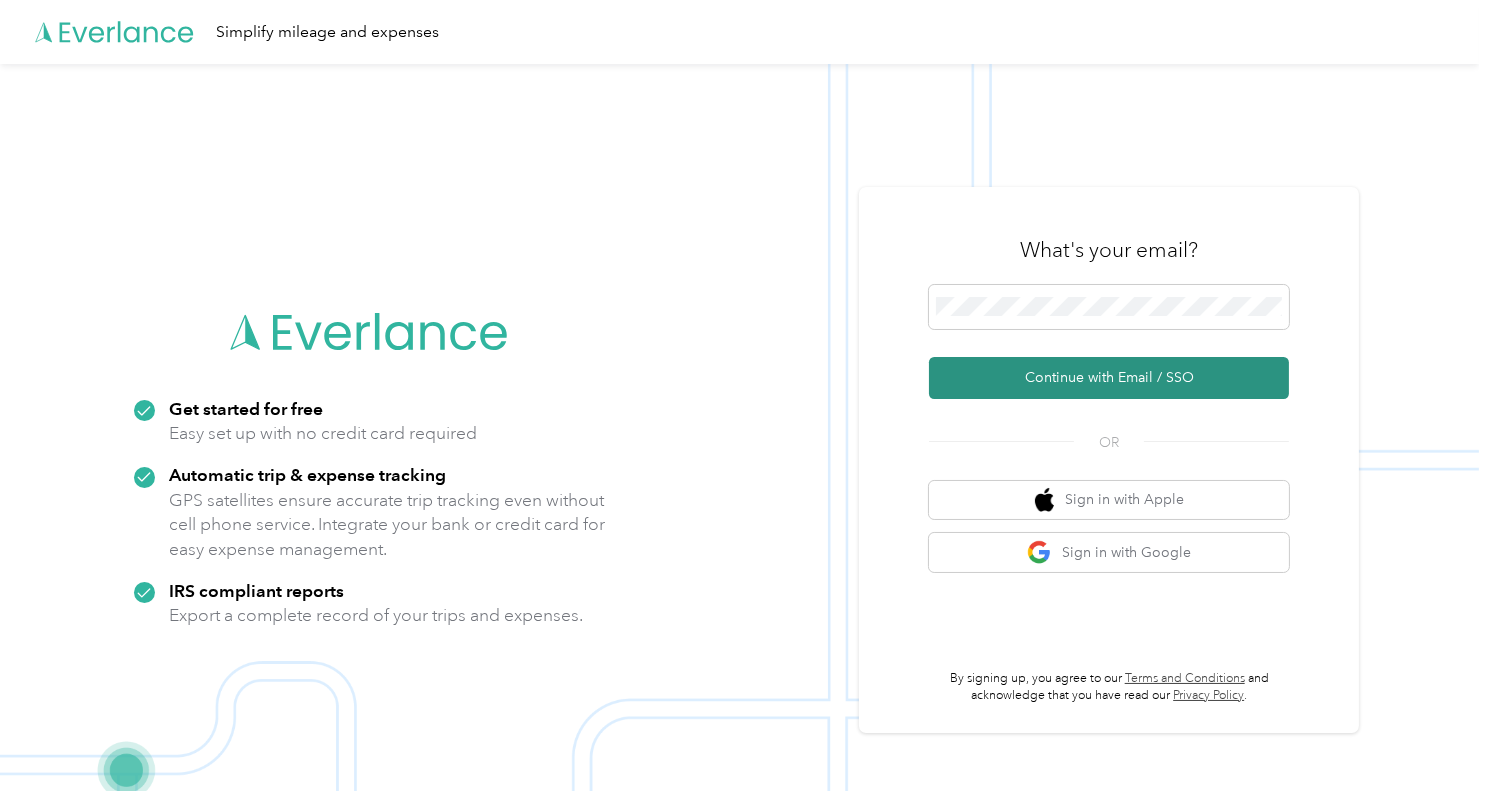 click on "Continue with Email / SSO" at bounding box center (1109, 378) 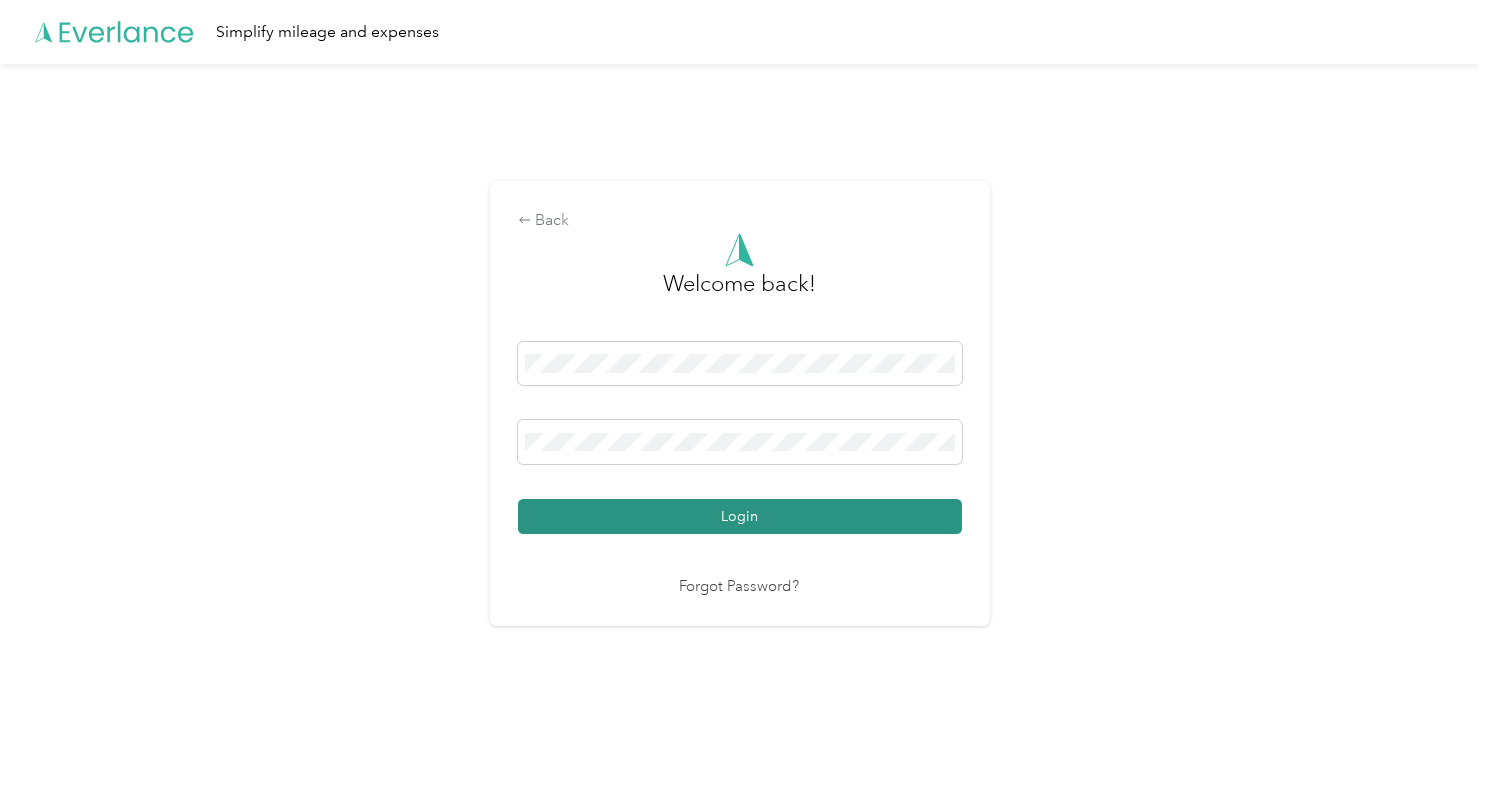 click on "Login" at bounding box center [740, 516] 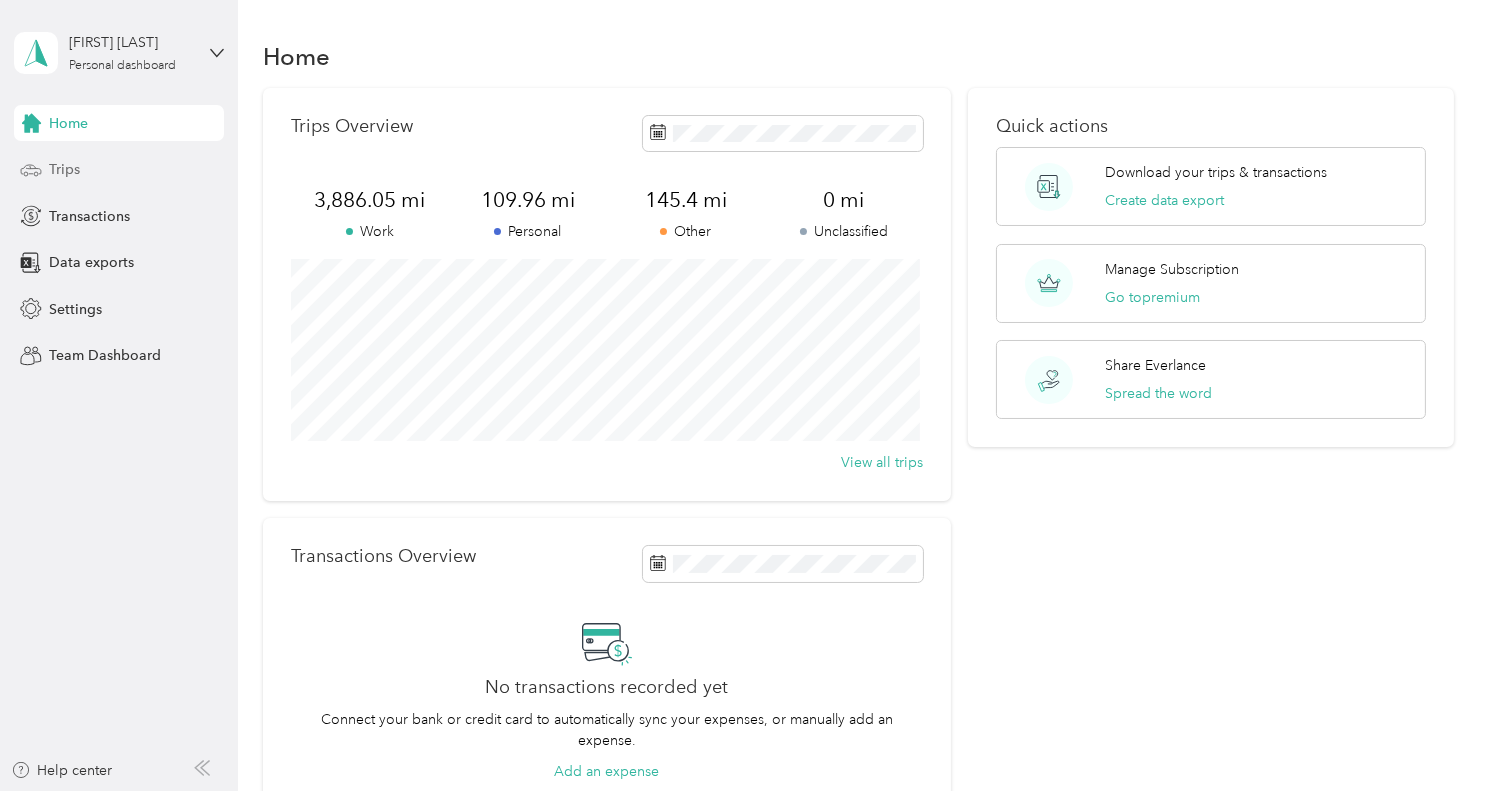 click on "Trips" at bounding box center [64, 169] 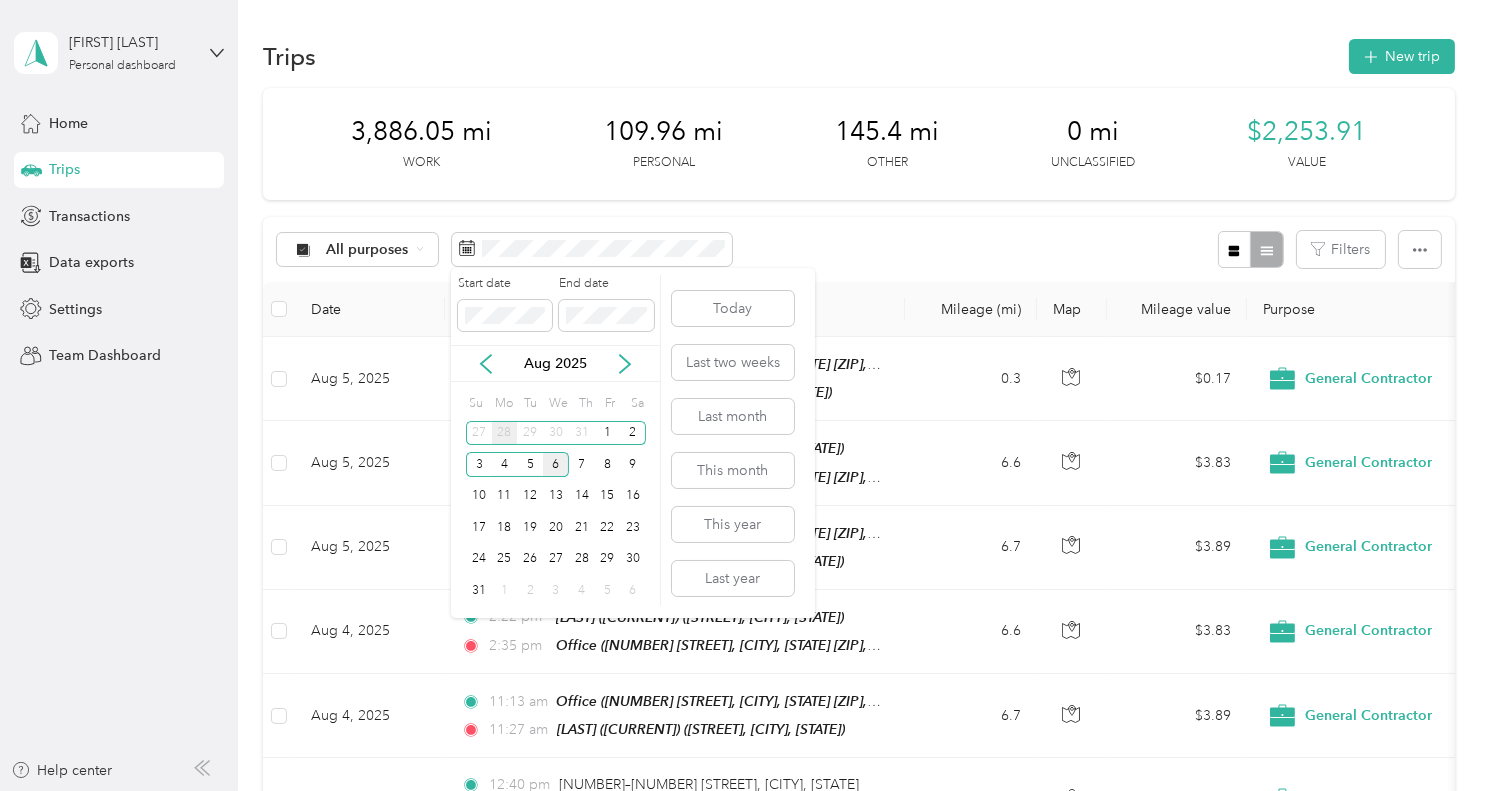 click on "28" at bounding box center [505, 433] 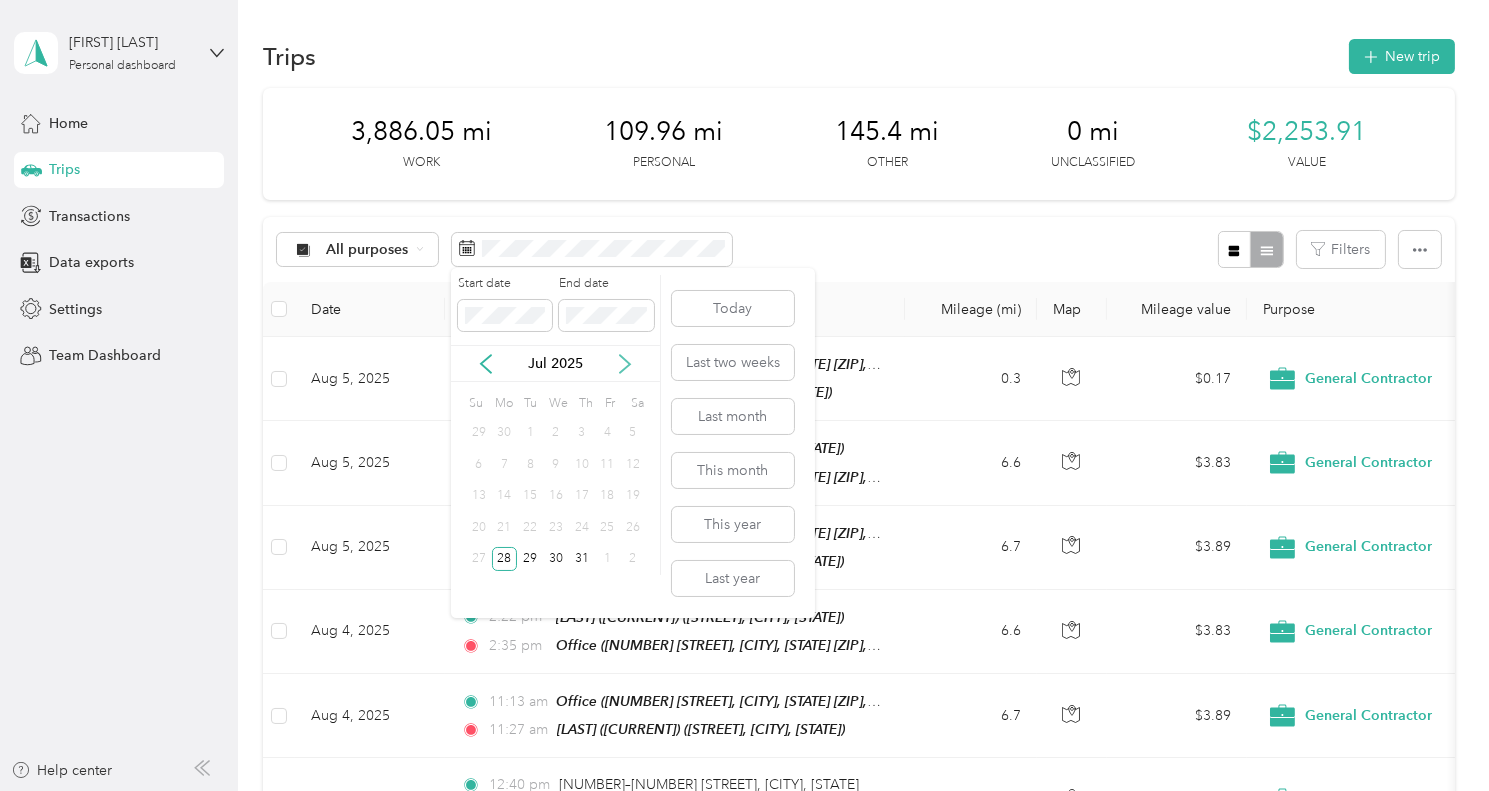 click 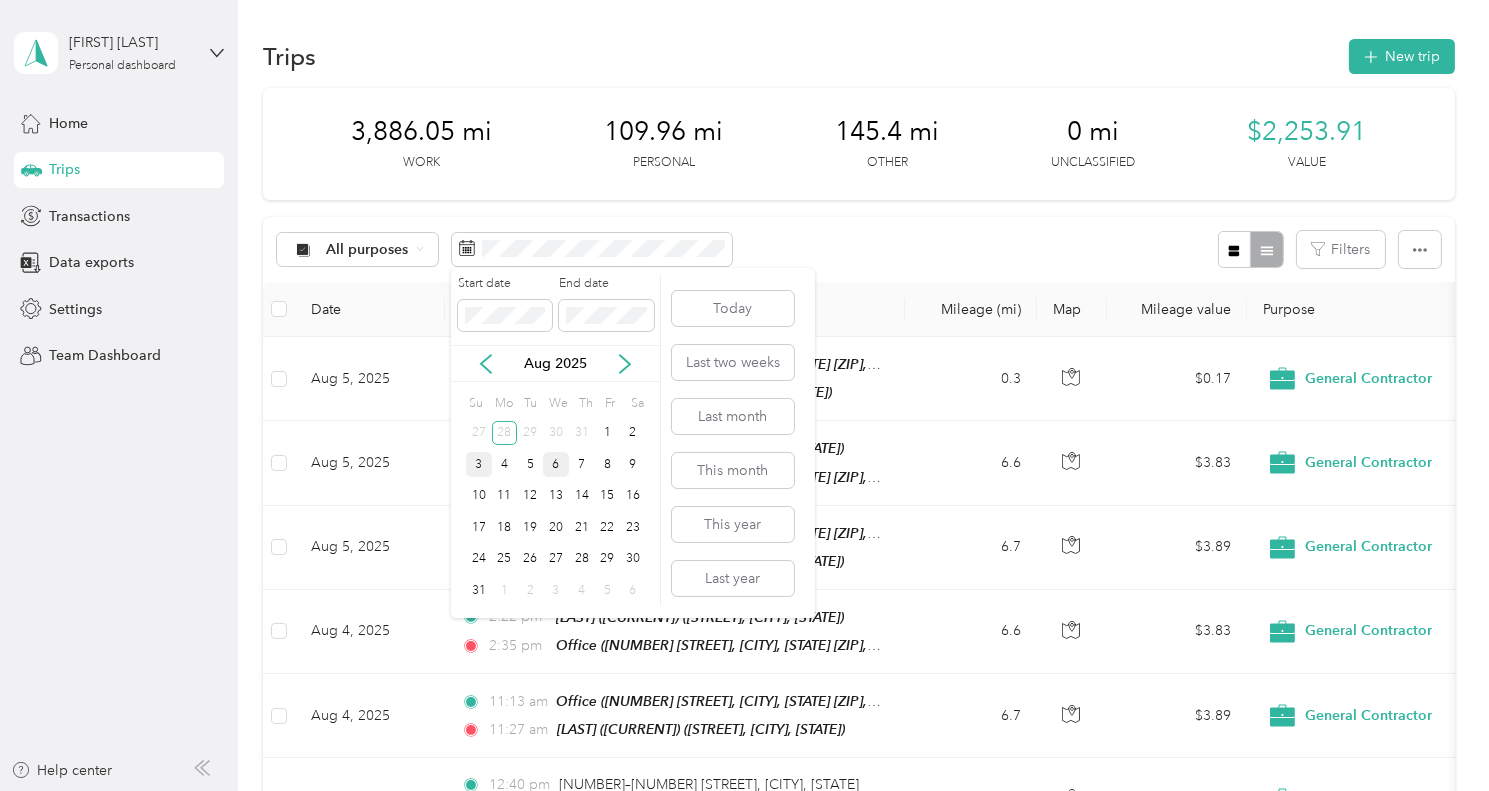 click on "3" at bounding box center (479, 464) 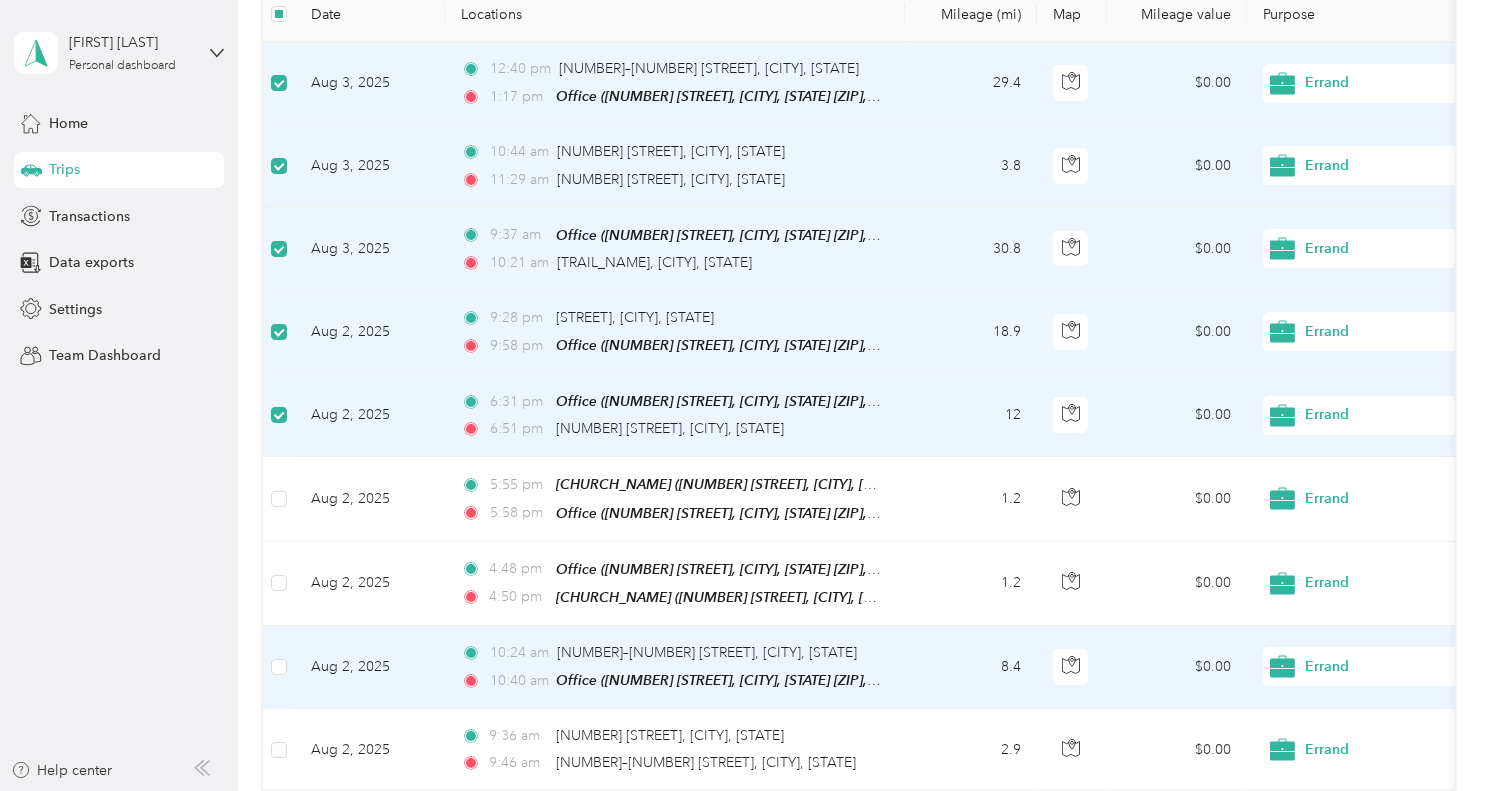 scroll, scrollTop: 296, scrollLeft: 0, axis: vertical 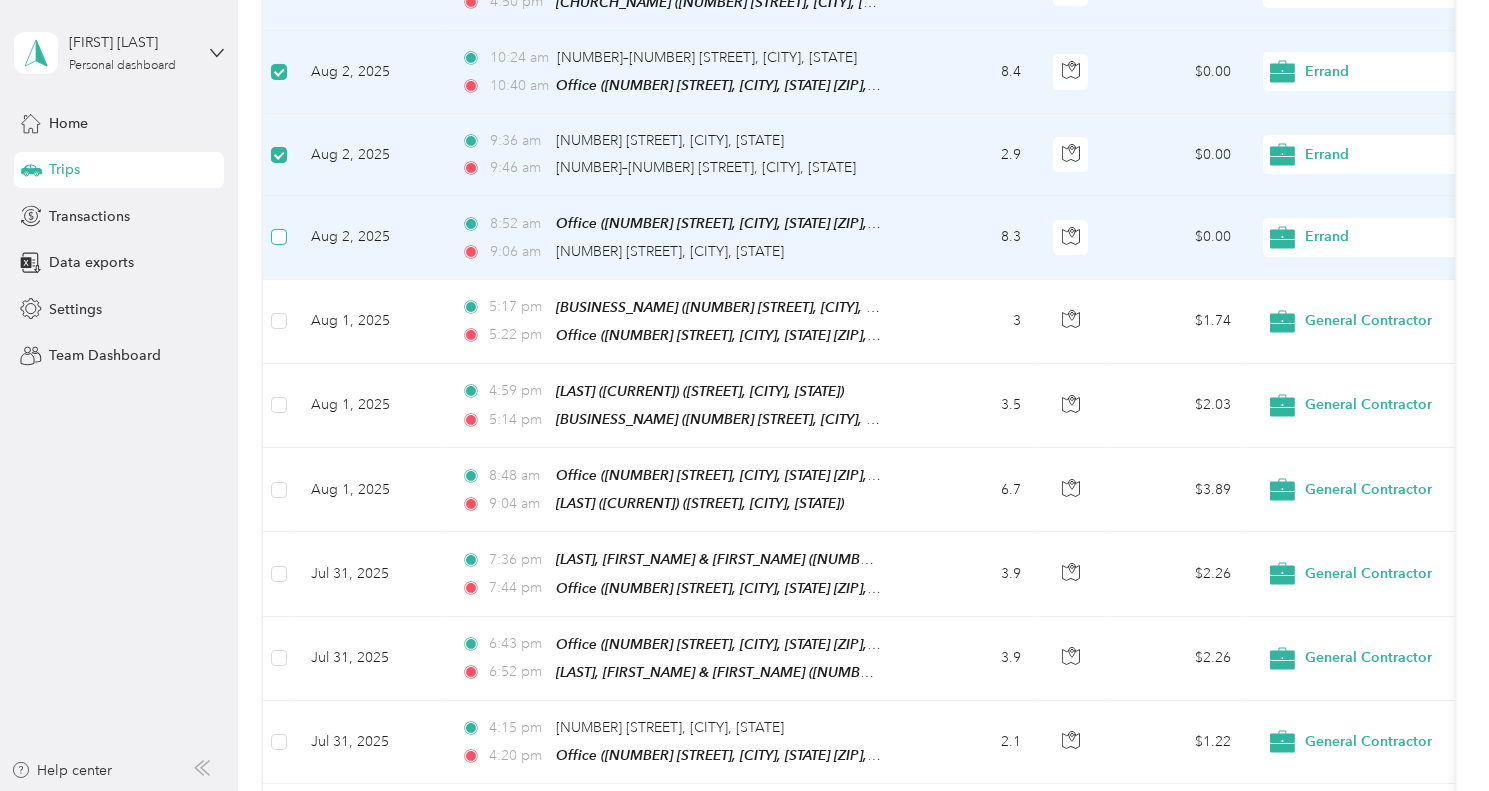 click at bounding box center (279, 237) 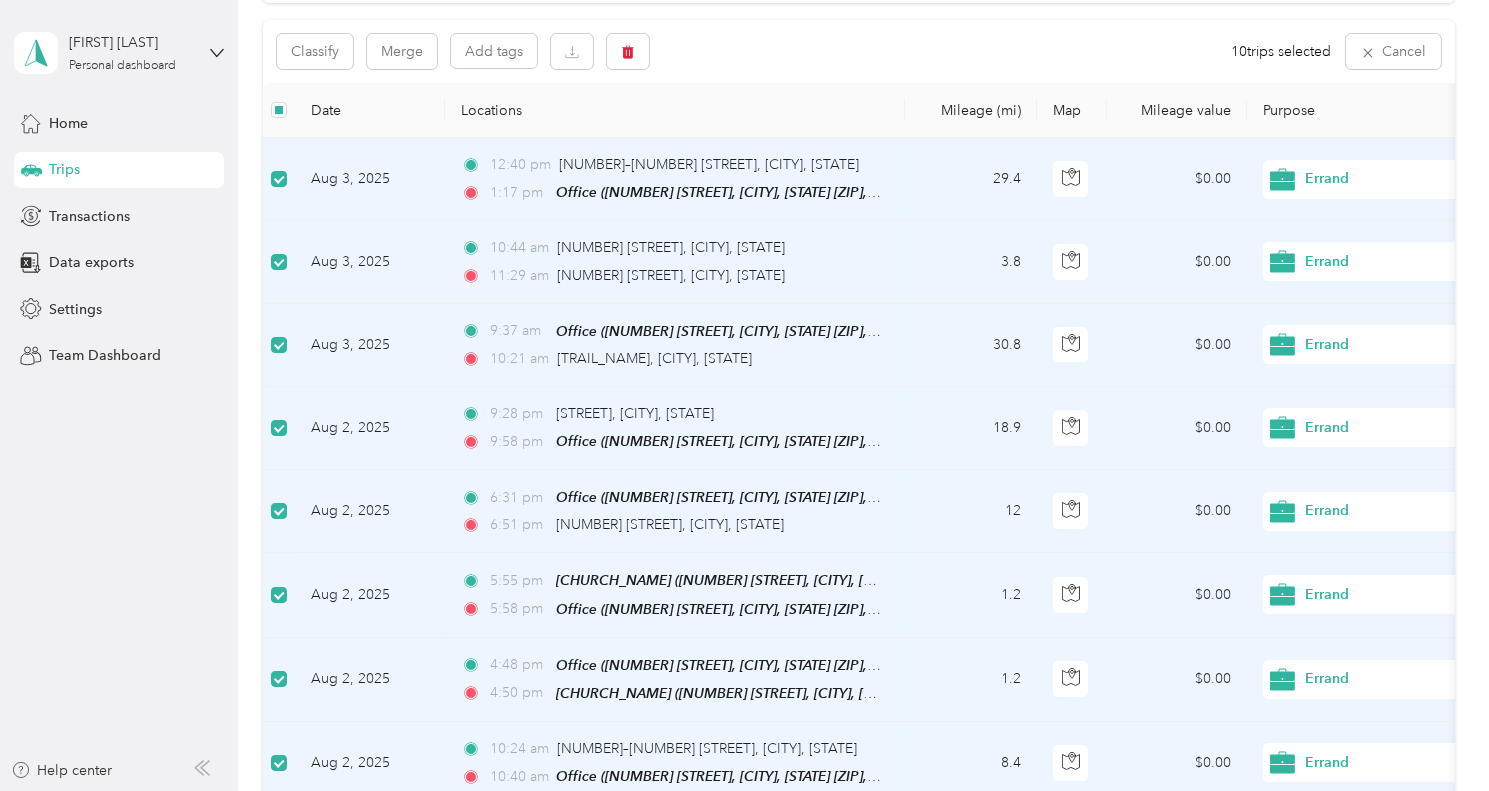 scroll, scrollTop: 0, scrollLeft: 0, axis: both 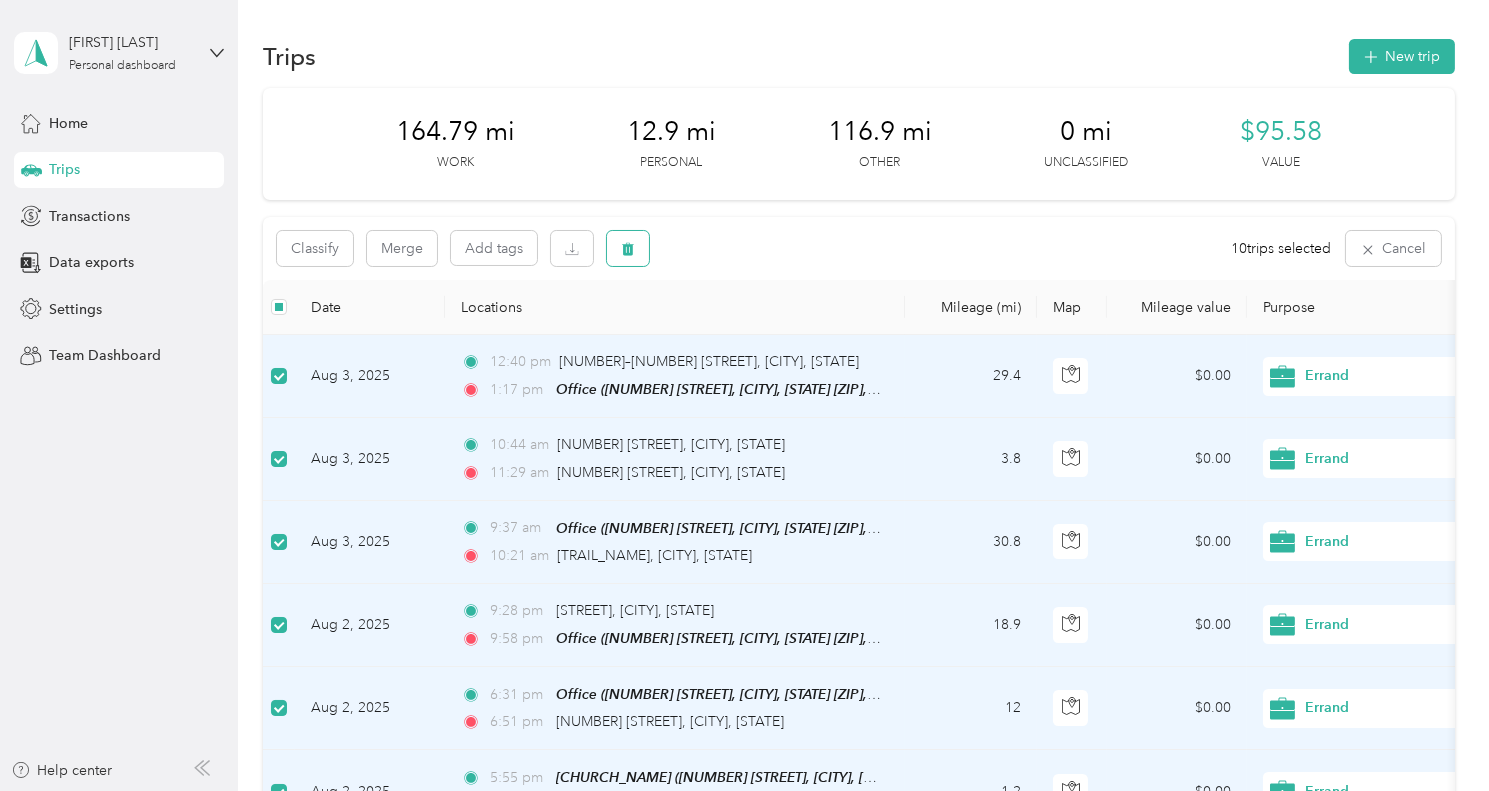 click 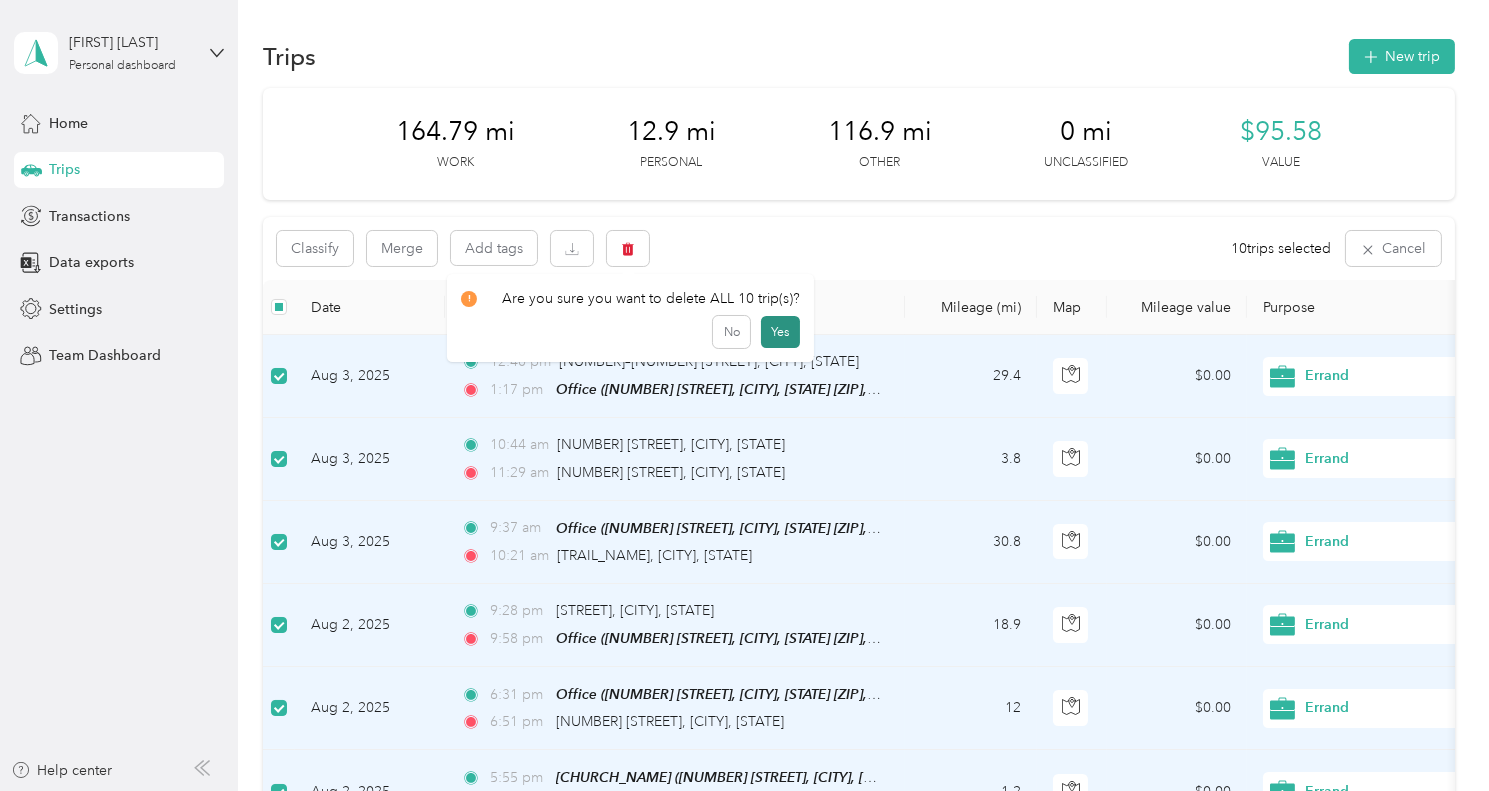 click on "Yes" at bounding box center [780, 332] 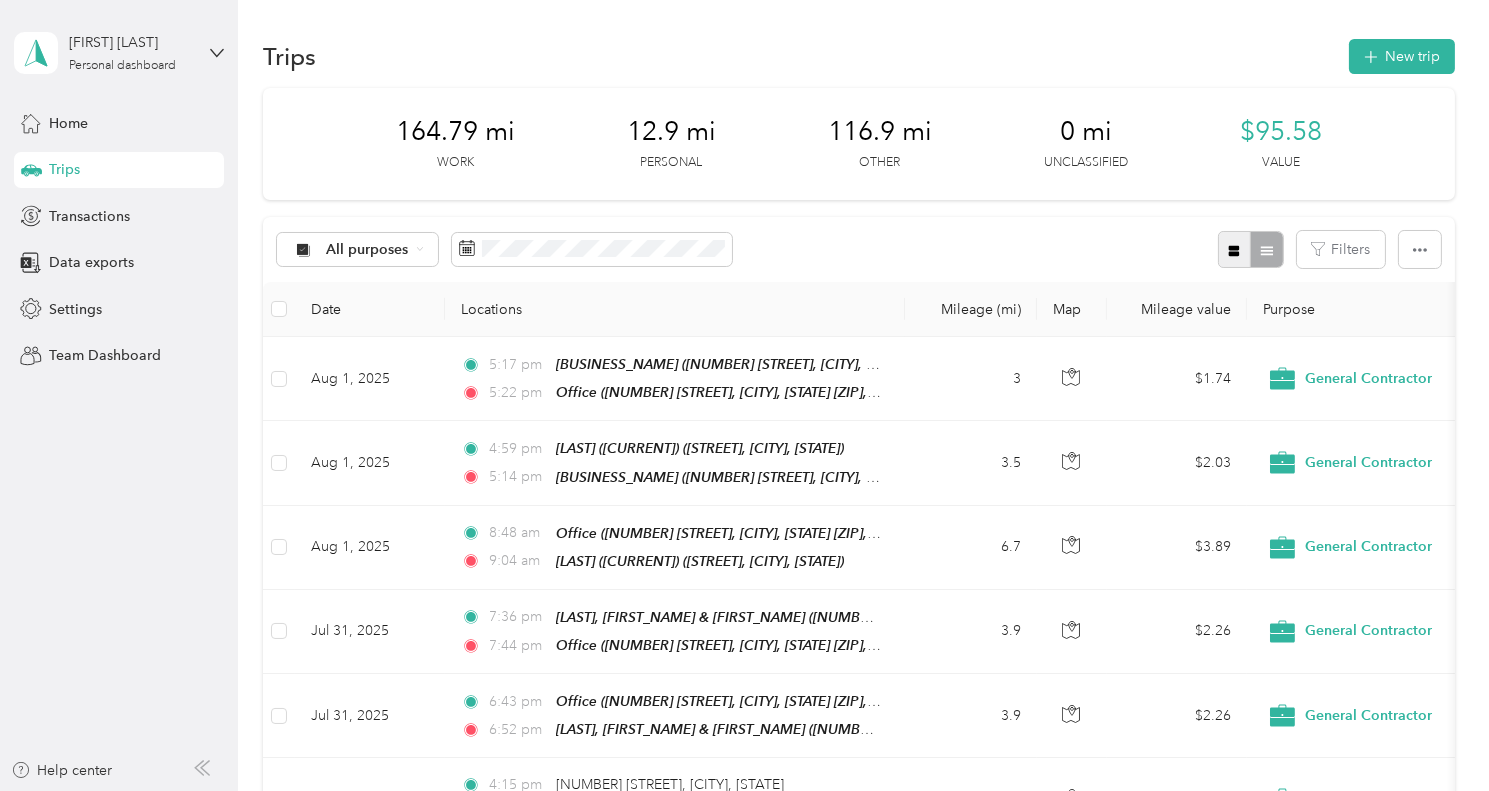 click at bounding box center [1235, 249] 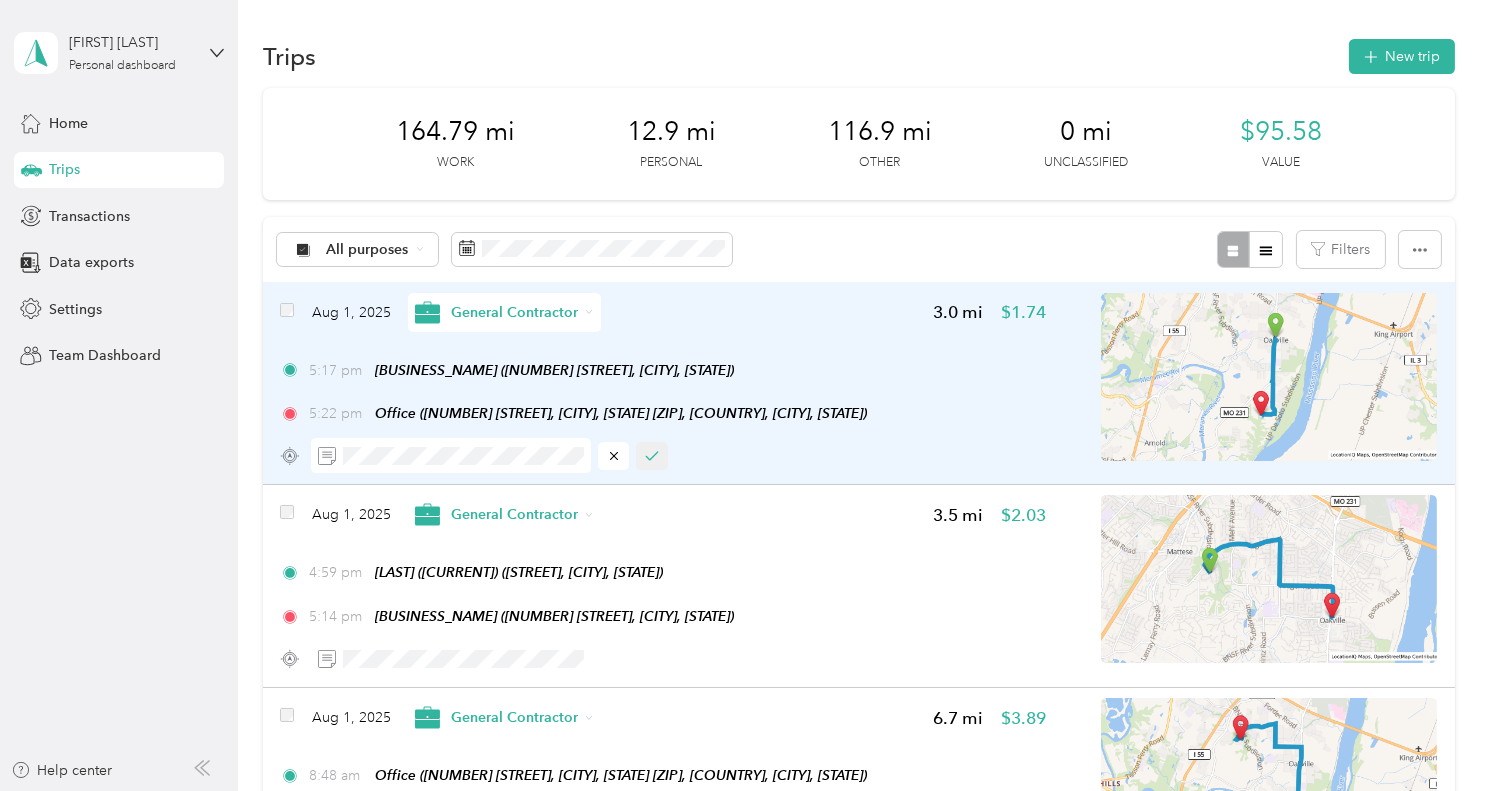 click at bounding box center [652, 456] 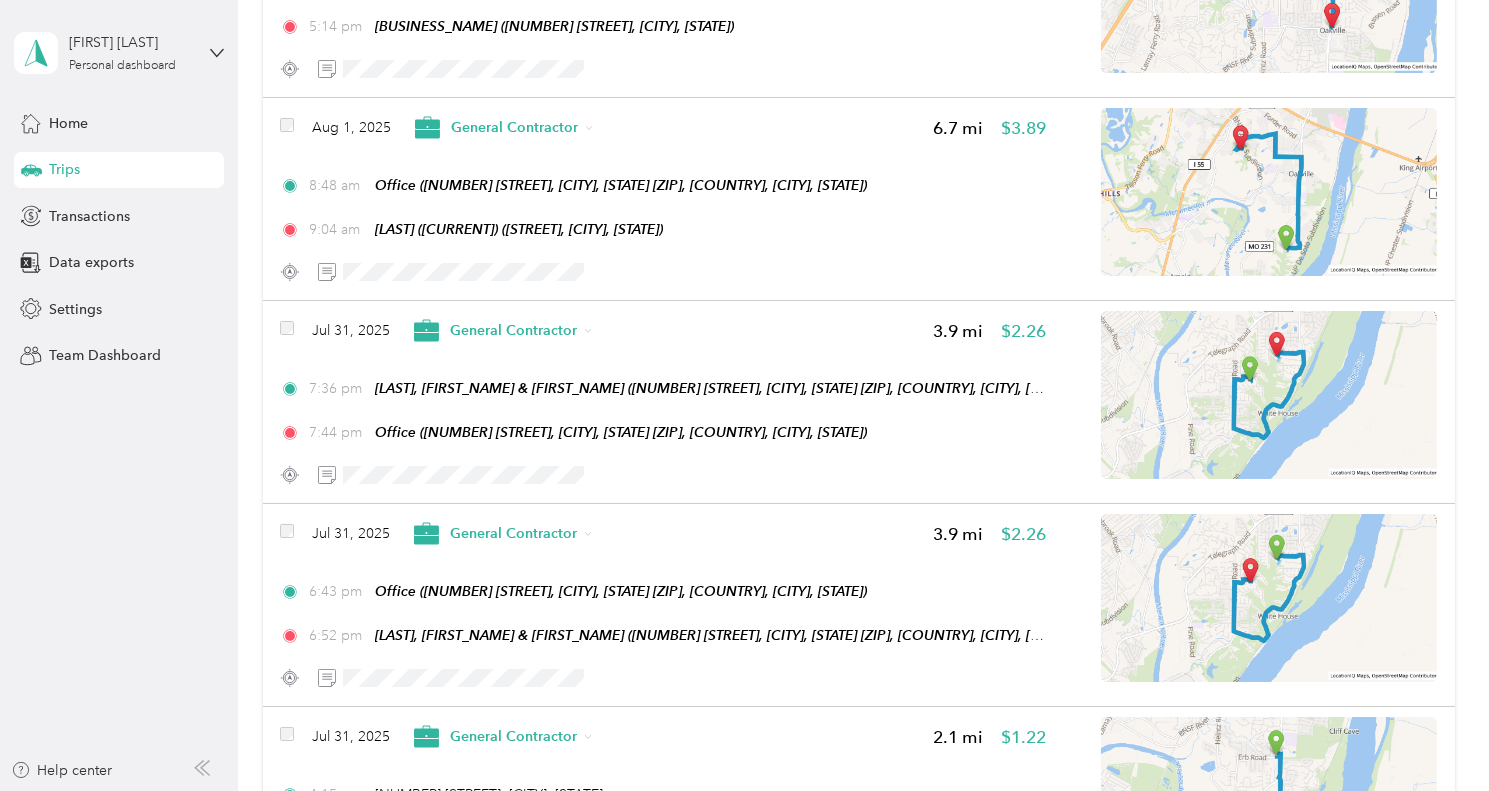 scroll, scrollTop: 592, scrollLeft: 0, axis: vertical 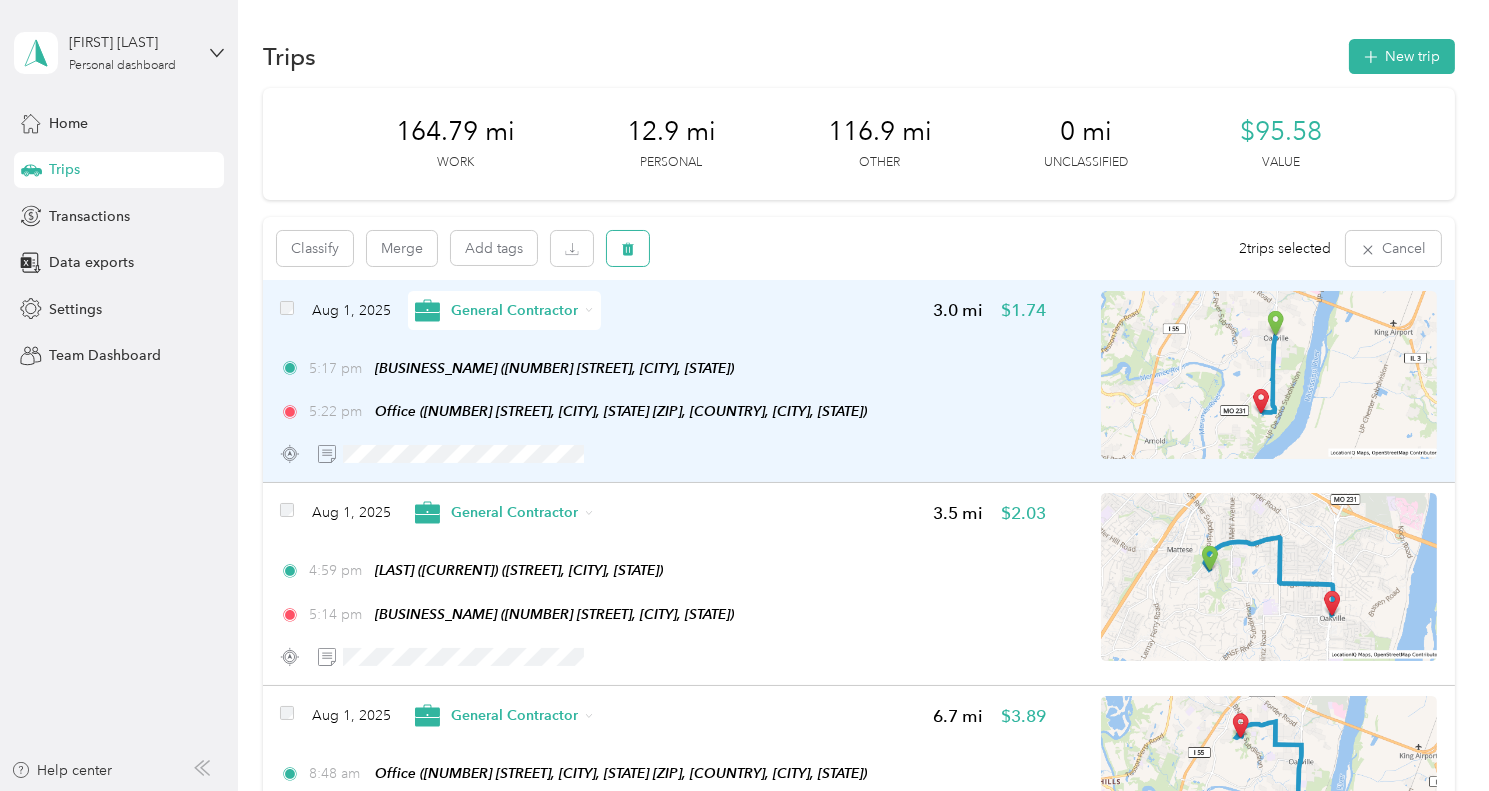 click at bounding box center [628, 248] 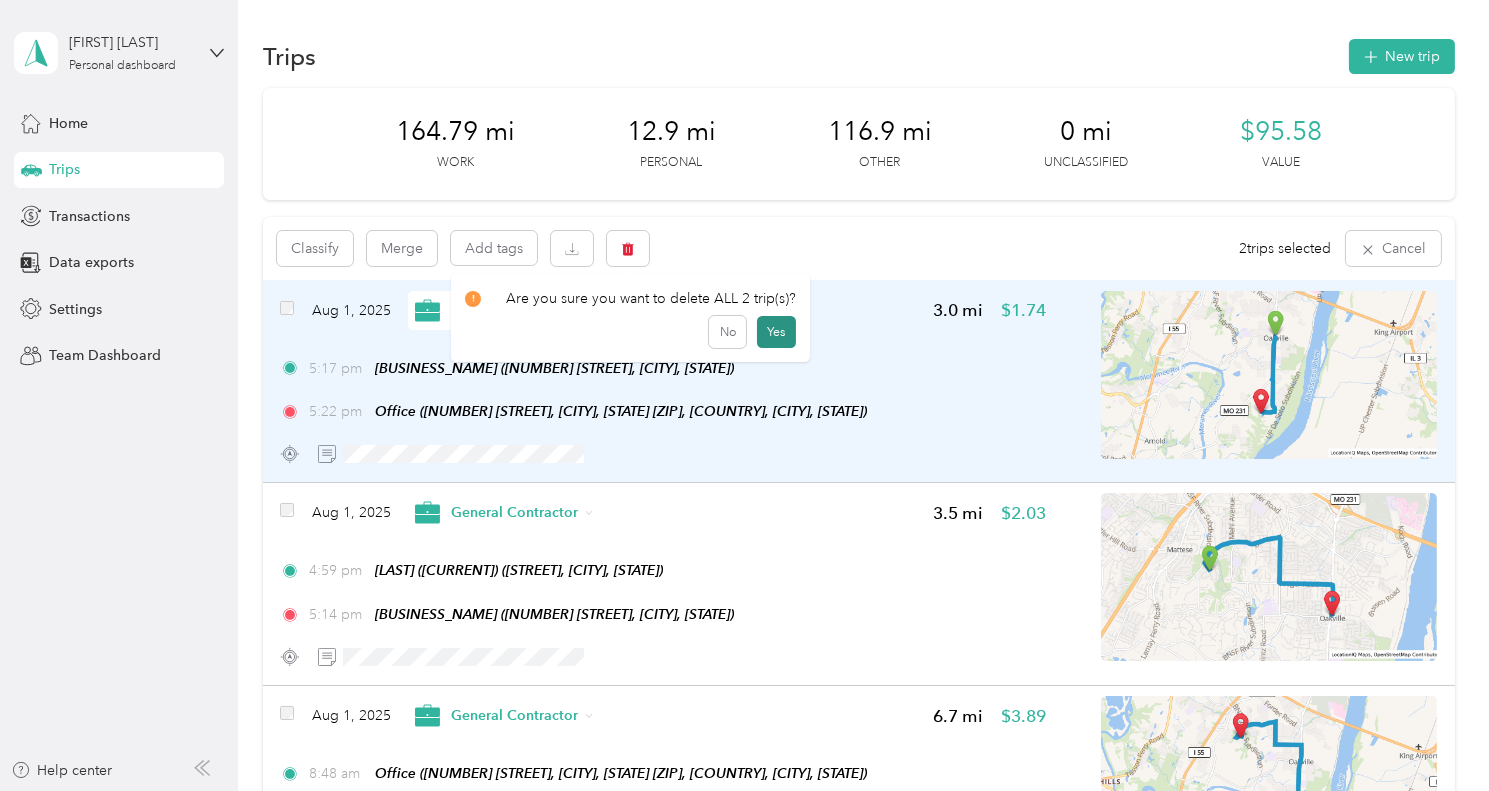 click on "Yes" at bounding box center (776, 332) 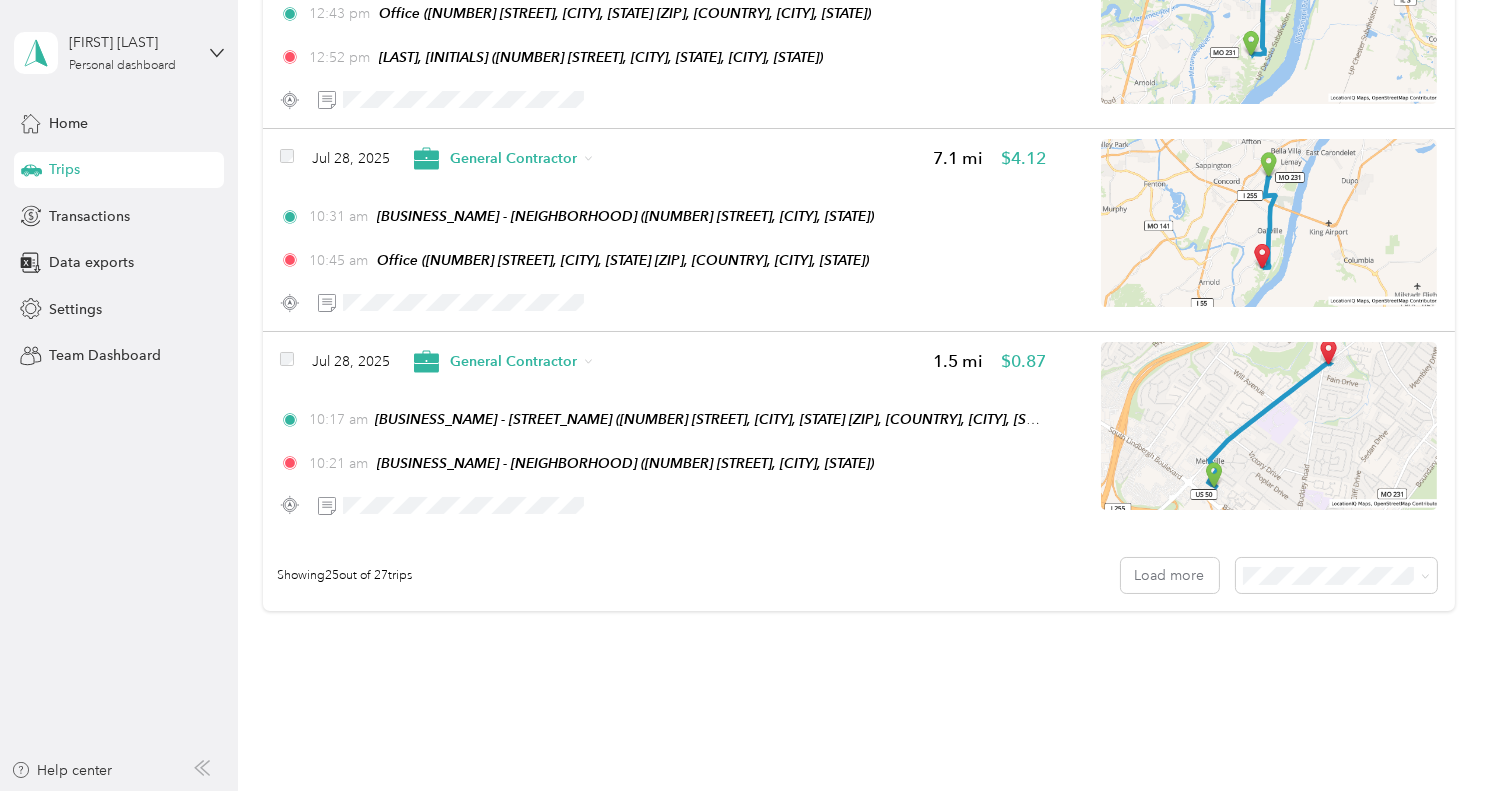 scroll, scrollTop: 4927, scrollLeft: 0, axis: vertical 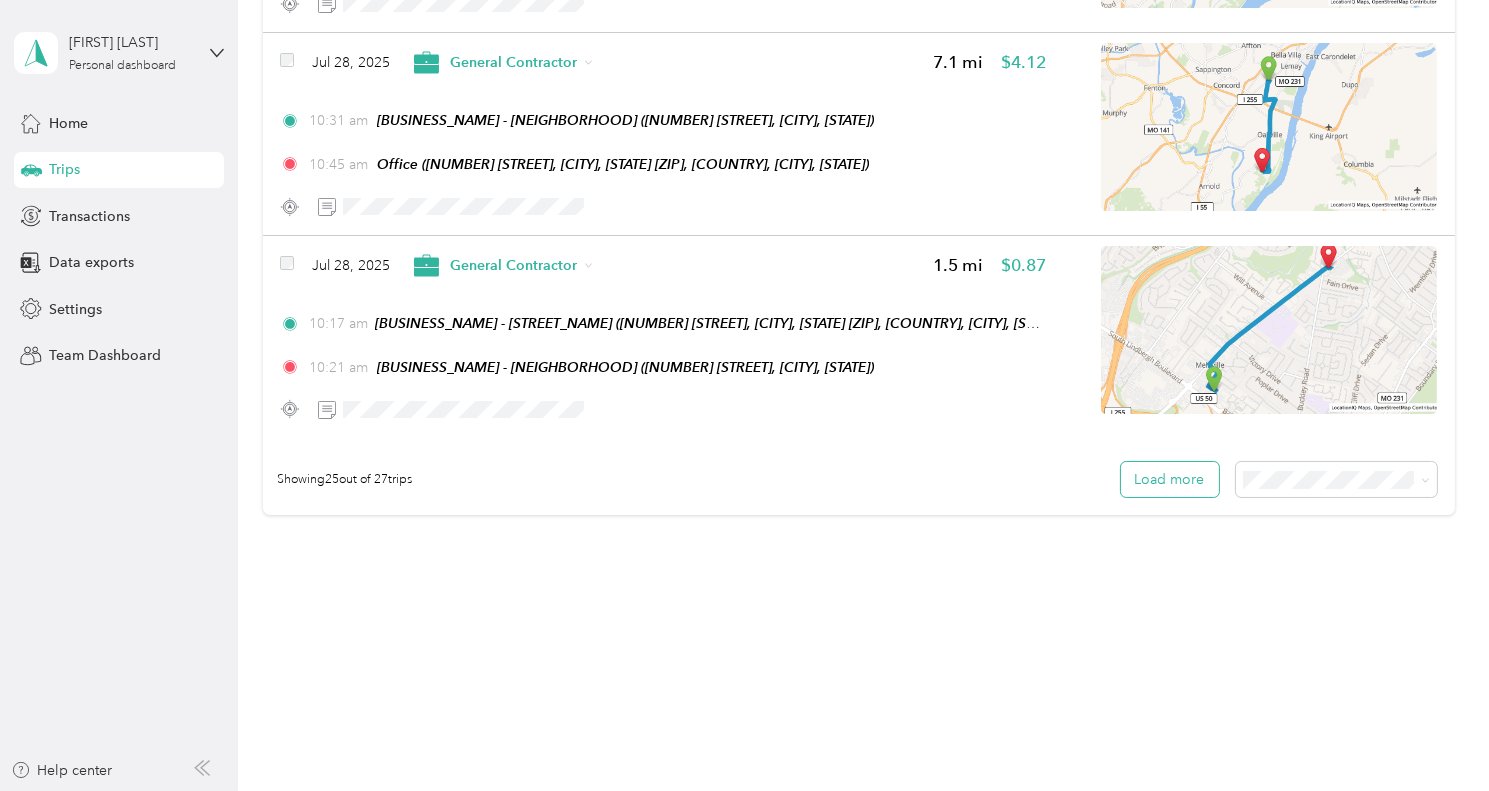 click on "Load more" at bounding box center [1170, 479] 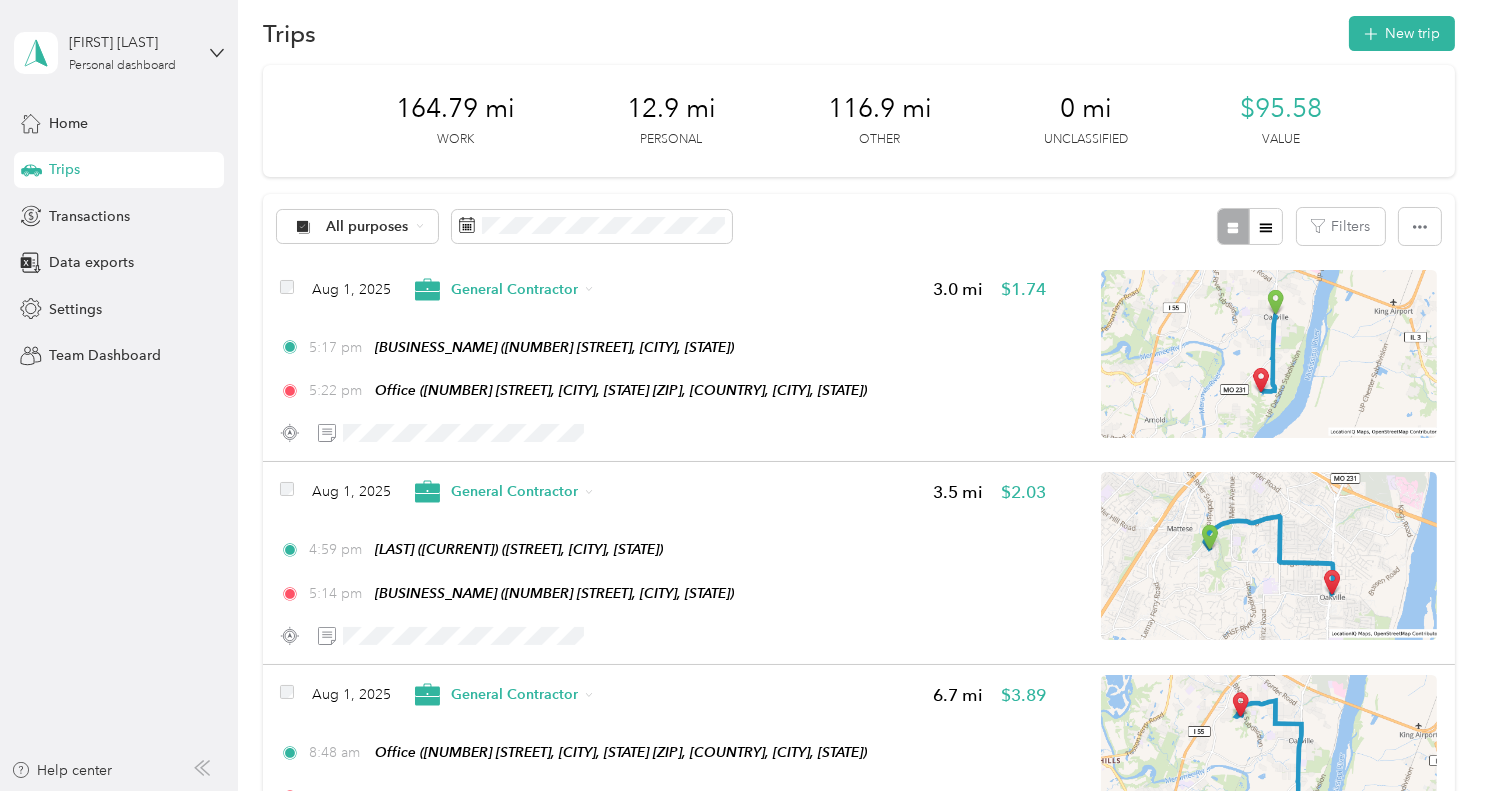 scroll, scrollTop: 0, scrollLeft: 0, axis: both 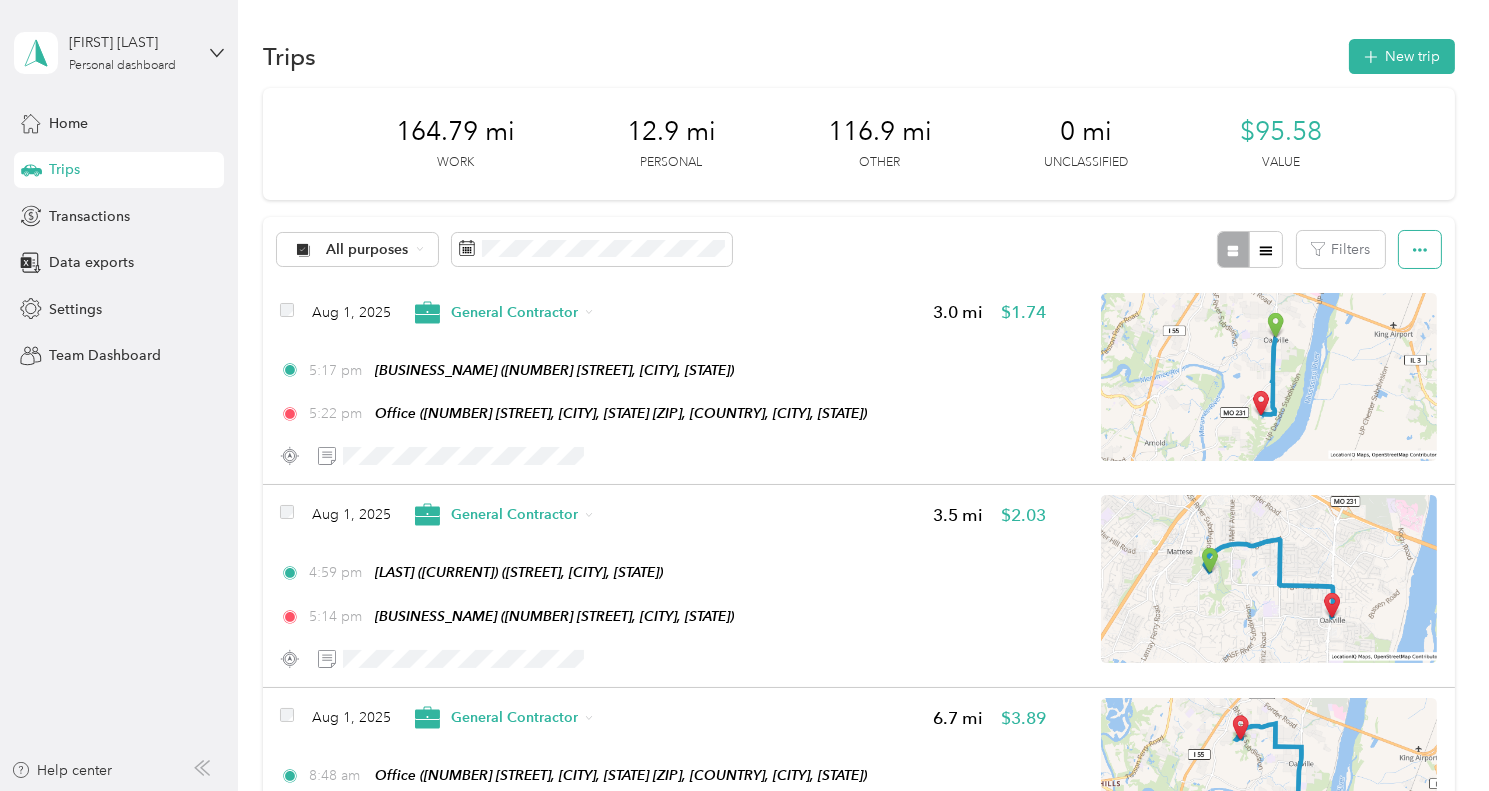 click at bounding box center (1420, 249) 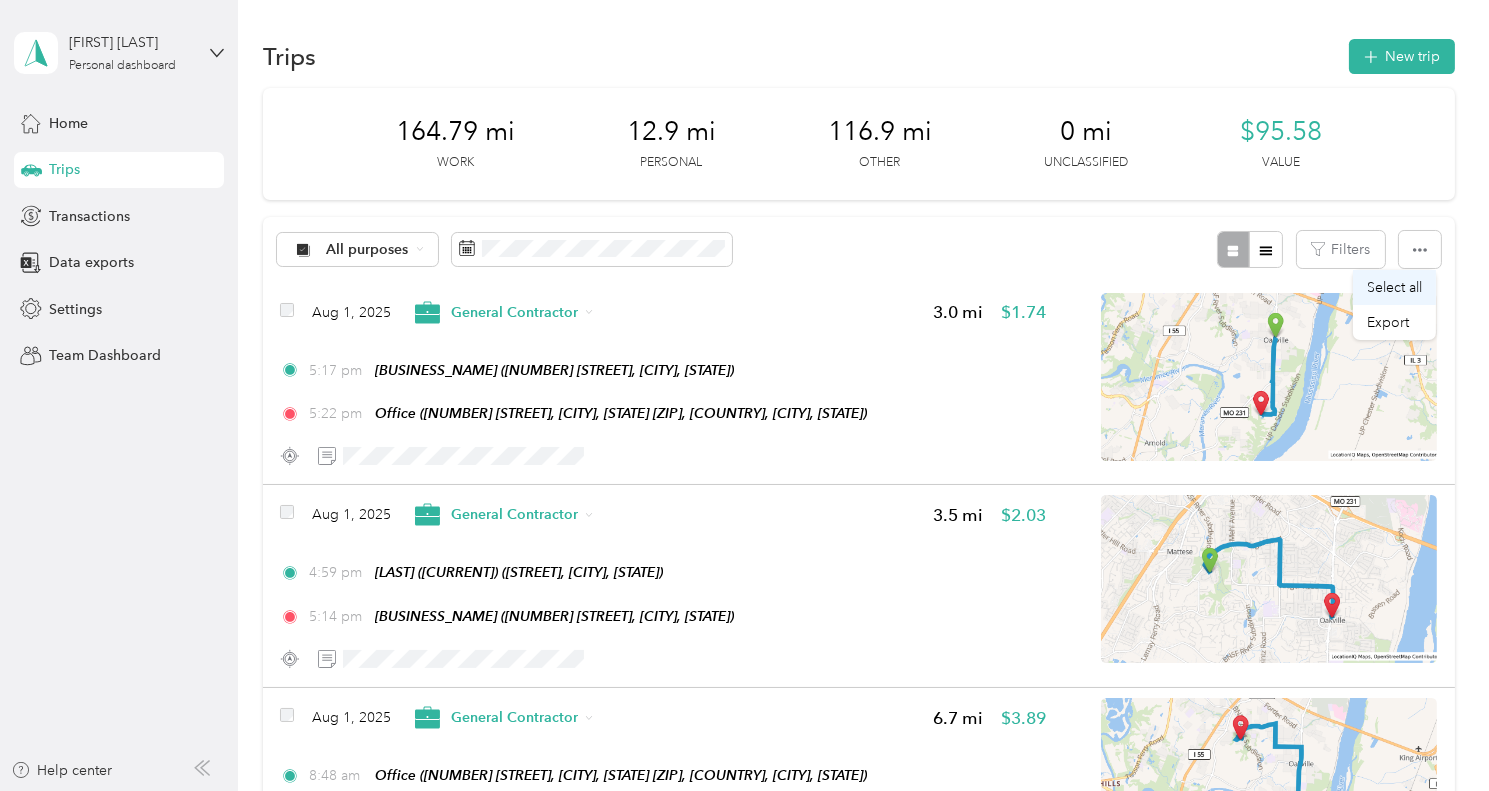 click on "Select all" at bounding box center [1394, 287] 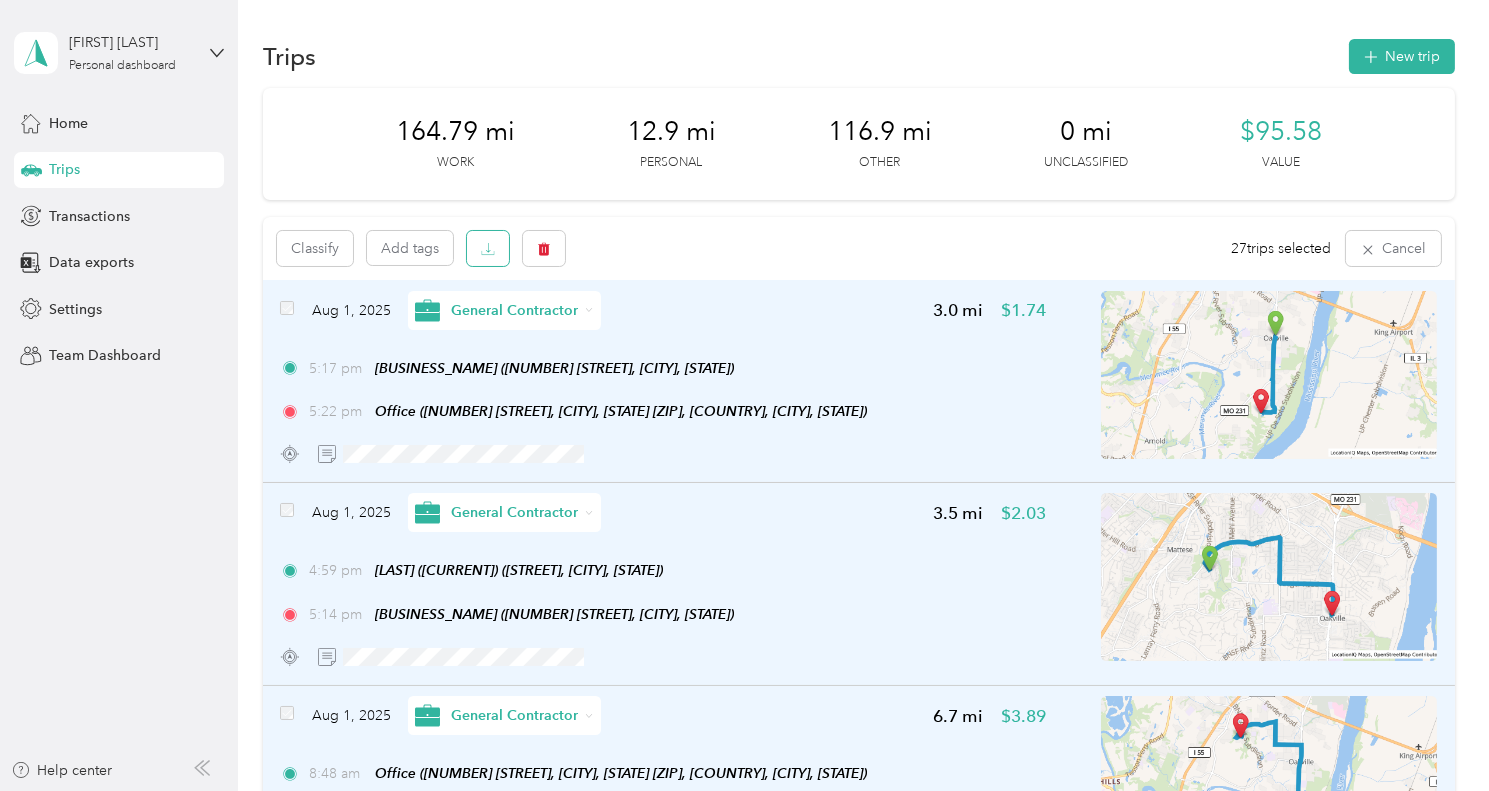 click 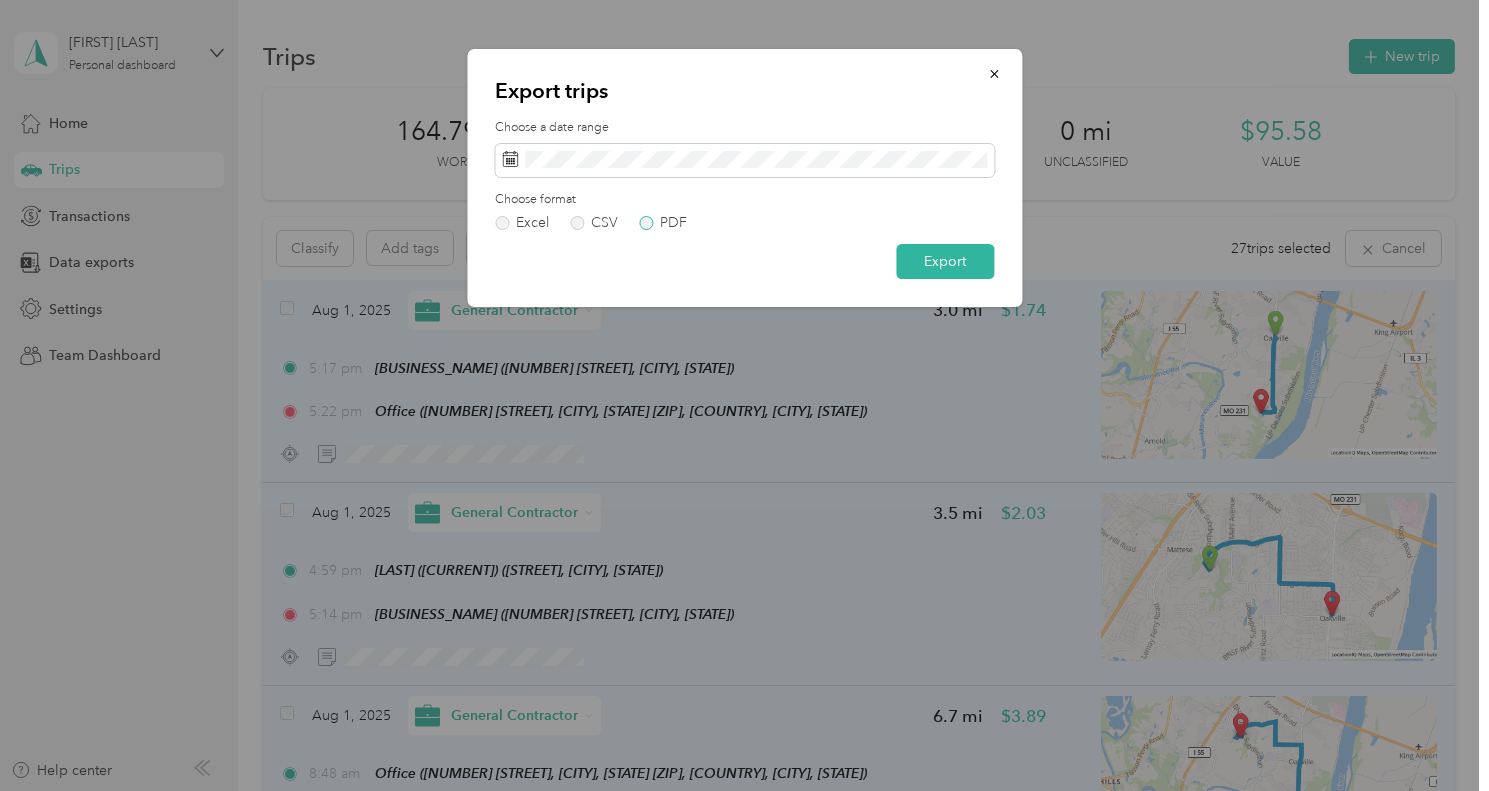 click on "PDF" at bounding box center (663, 223) 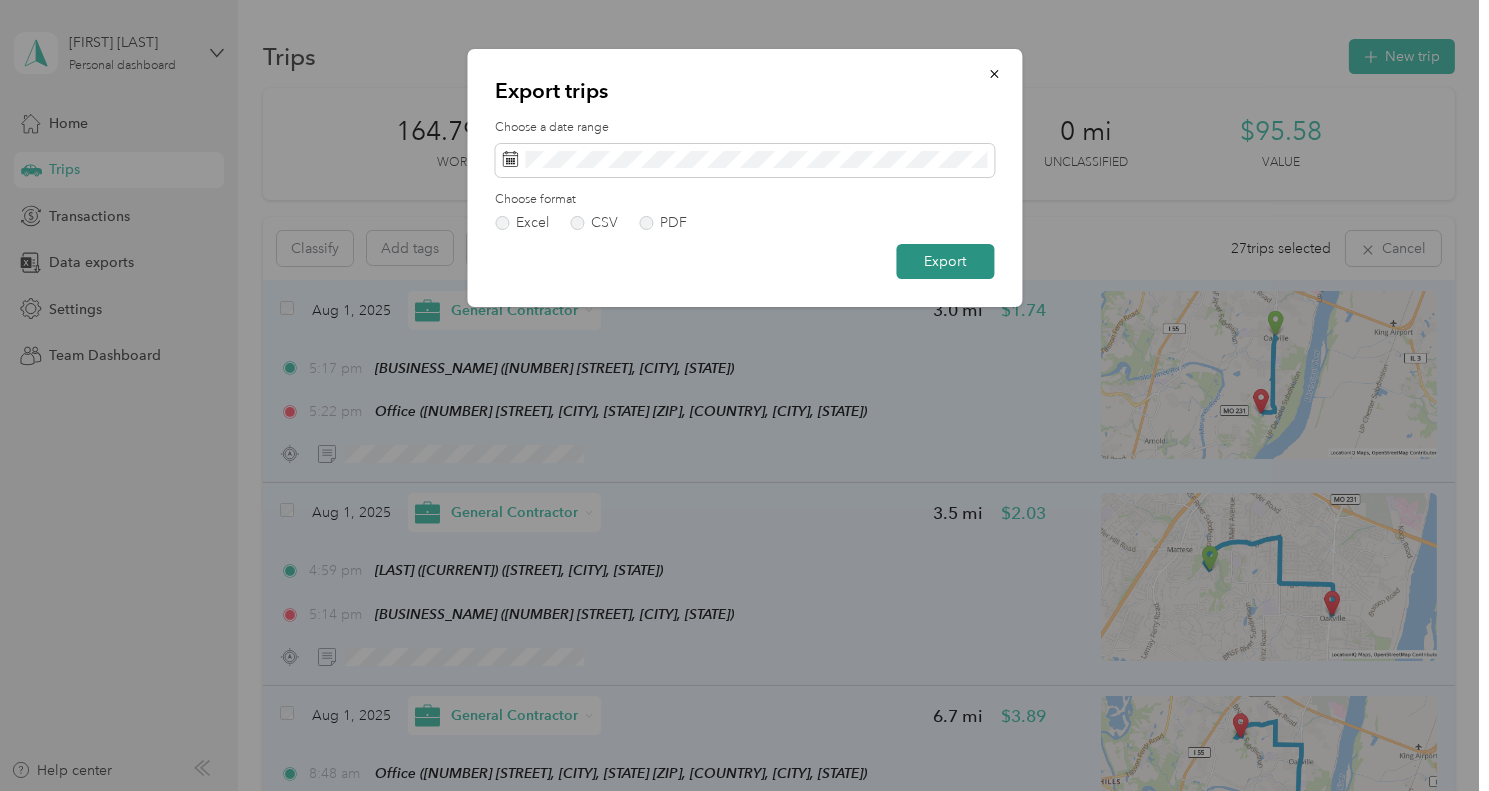 click on "Export" at bounding box center [945, 261] 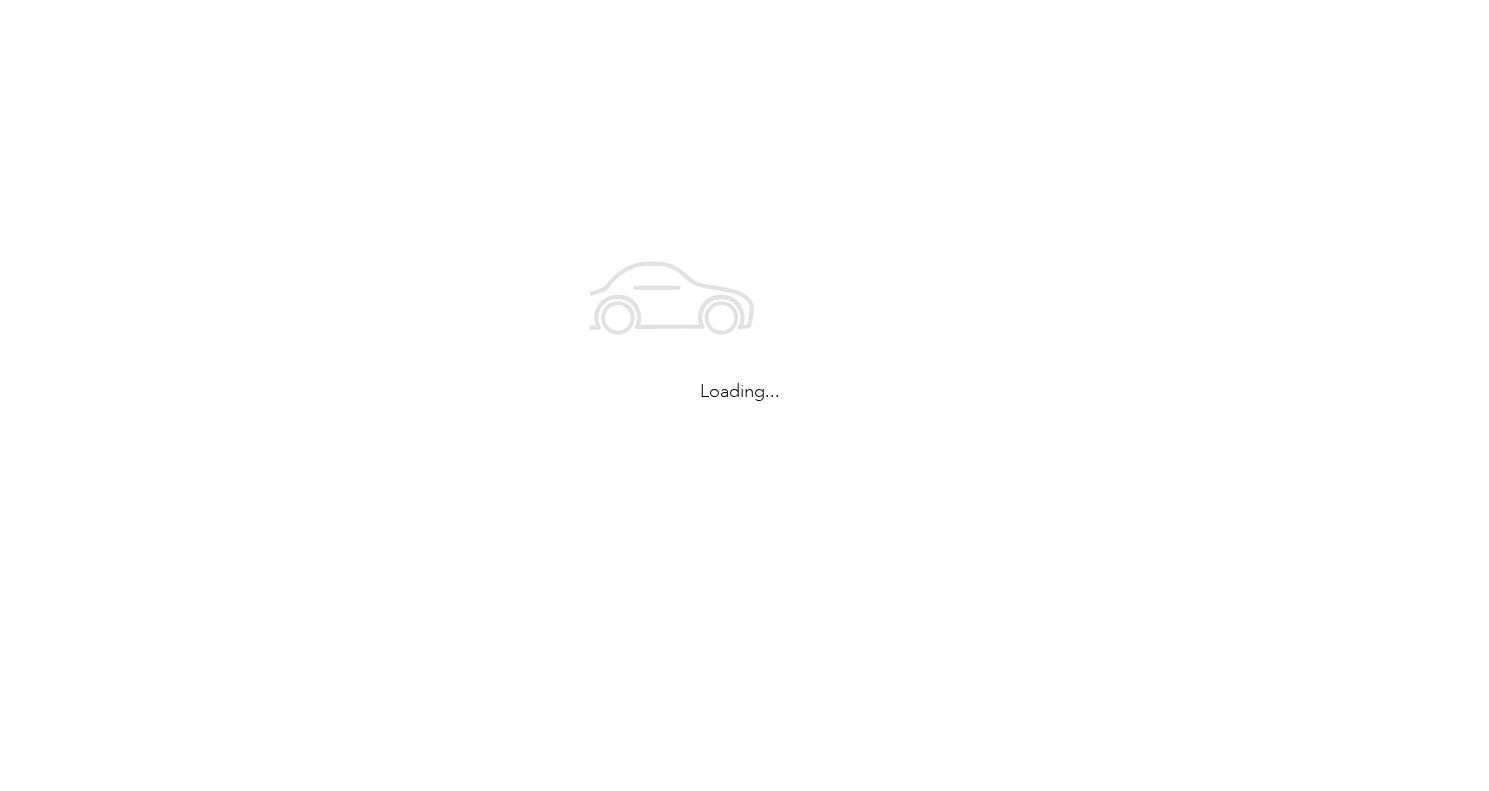 scroll, scrollTop: 0, scrollLeft: 0, axis: both 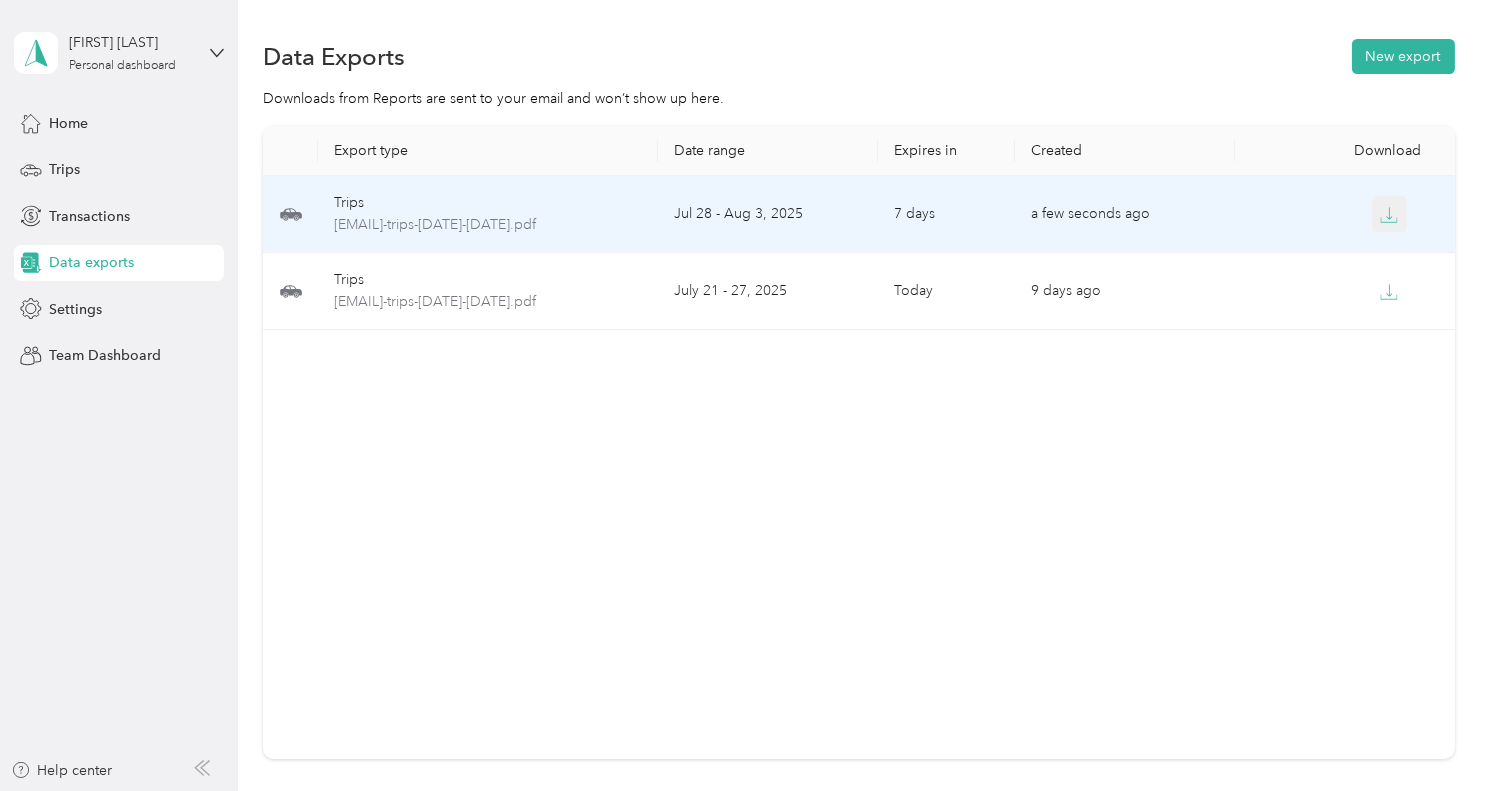 click 